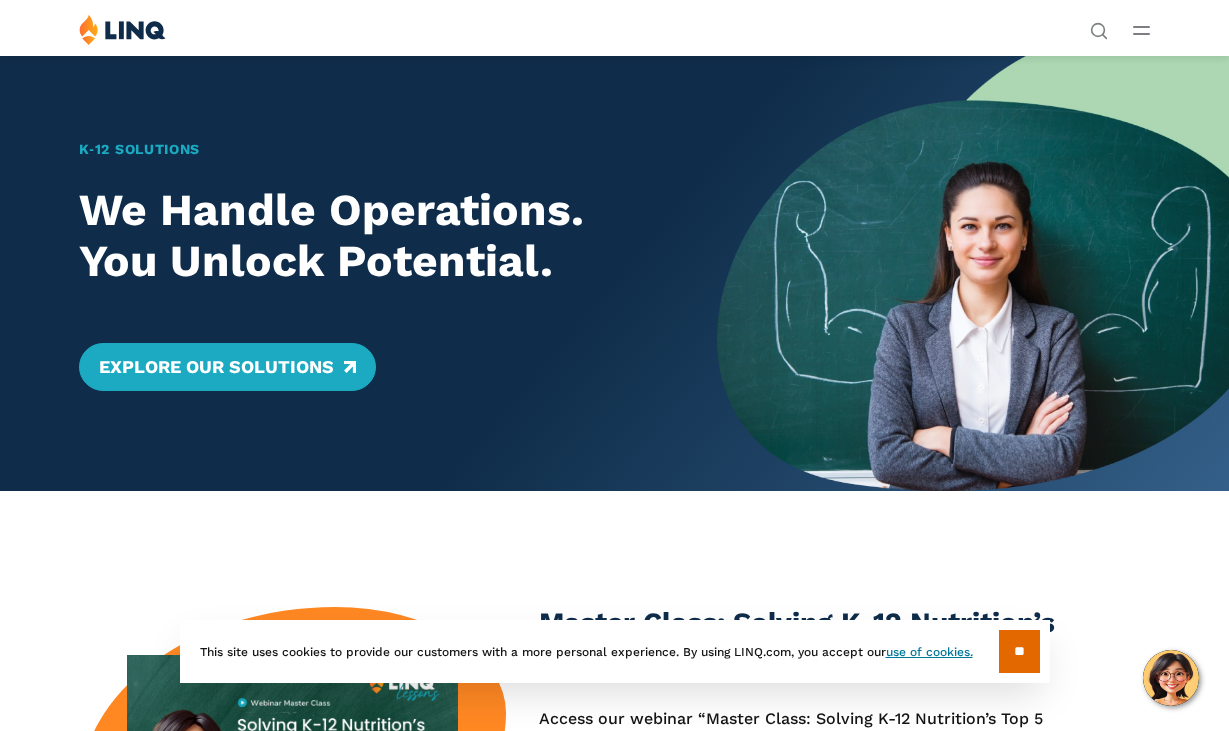 scroll, scrollTop: 0, scrollLeft: 0, axis: both 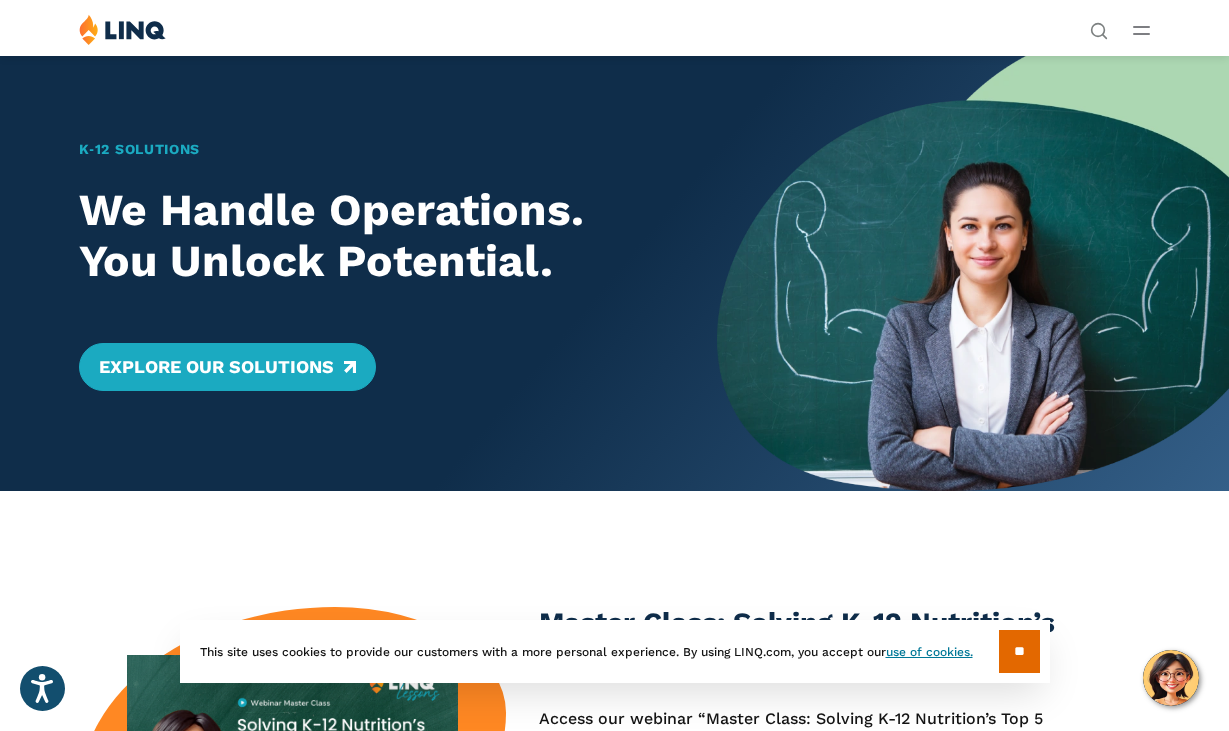 click at bounding box center [122, 29] 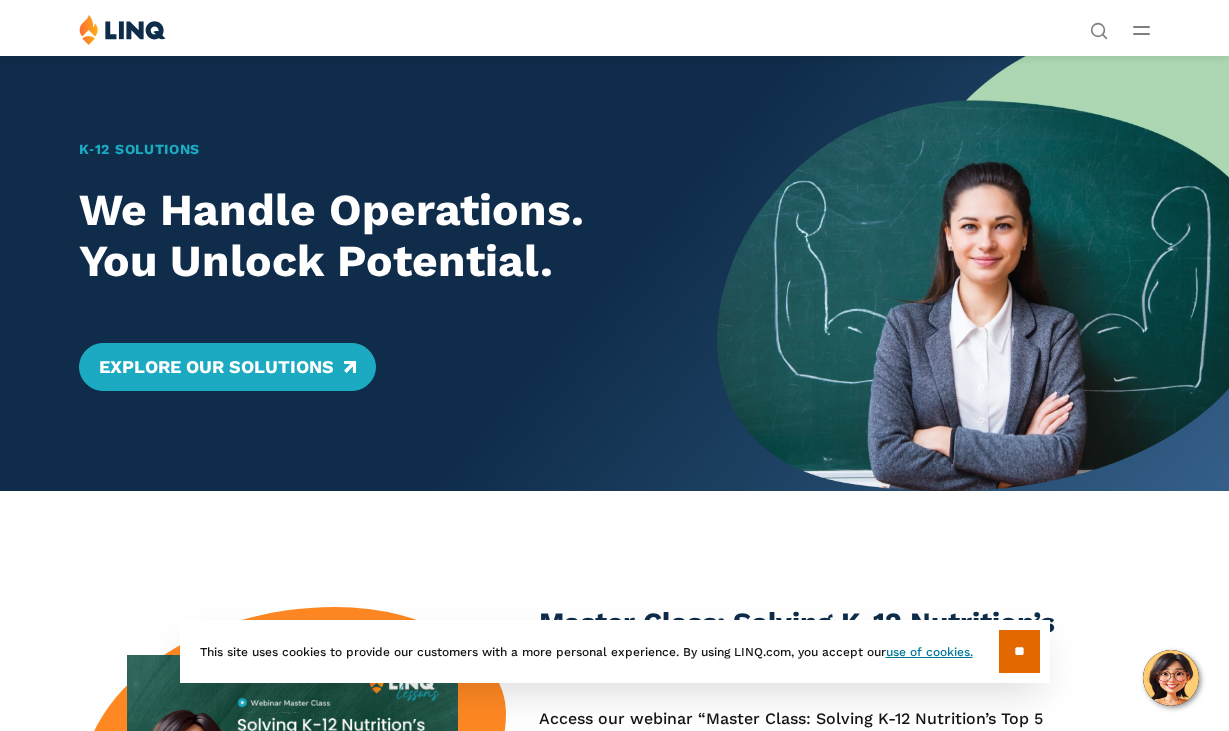 scroll, scrollTop: 0, scrollLeft: 0, axis: both 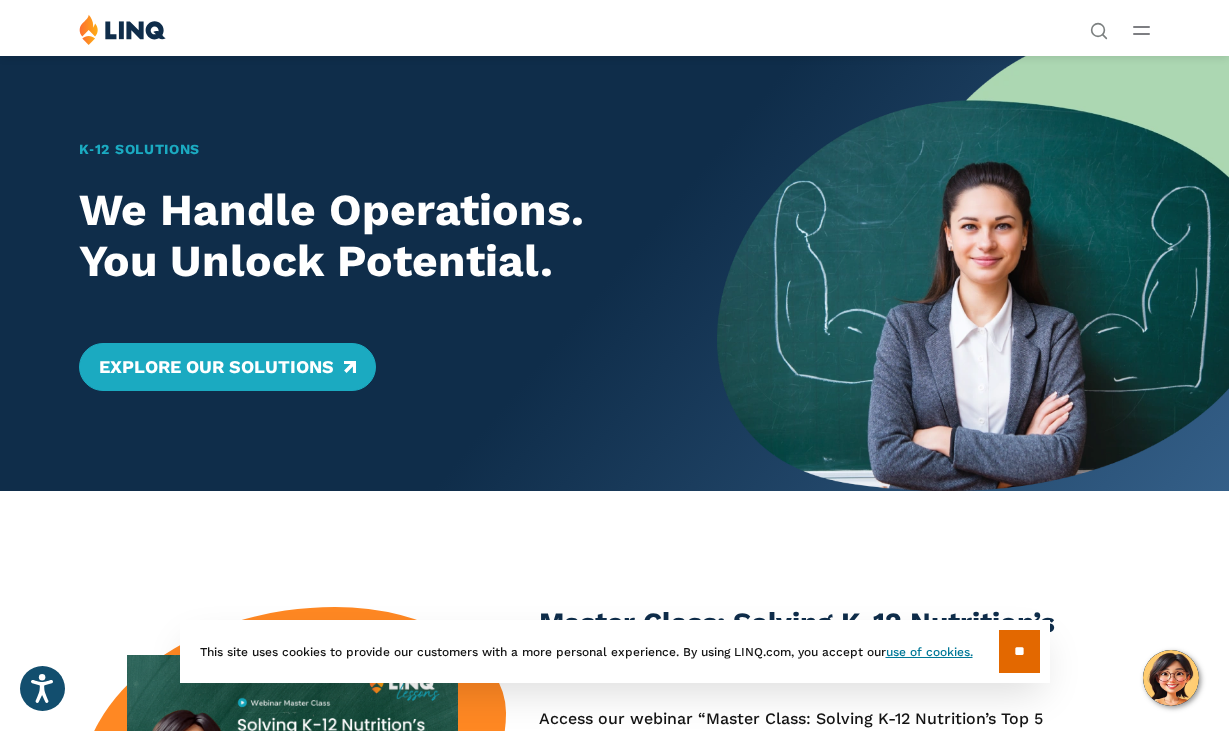 click 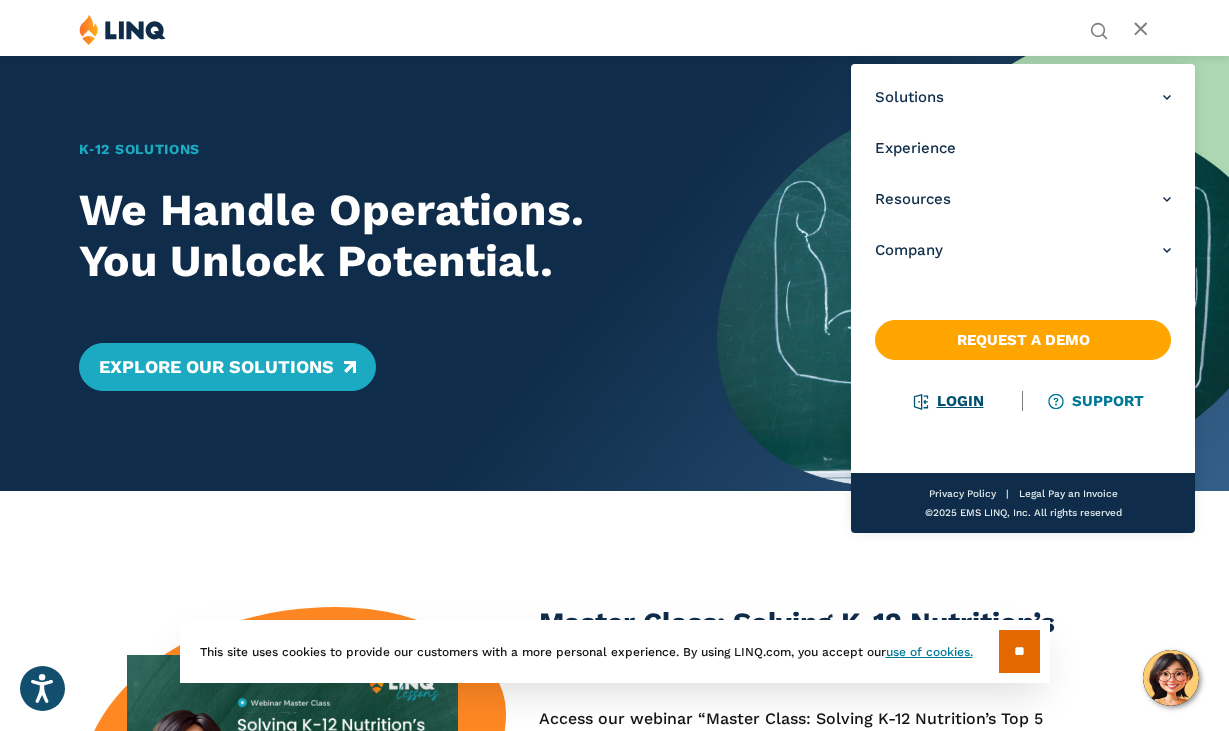 click on "Login" at bounding box center (948, 401) 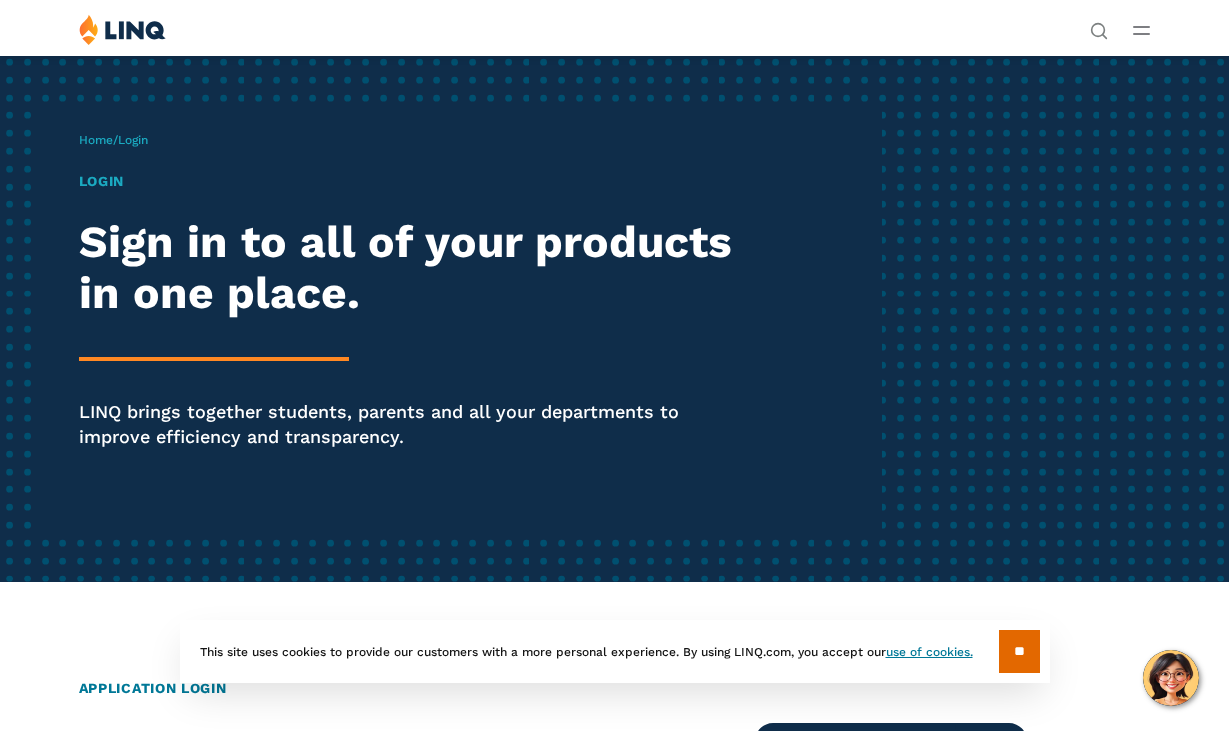 scroll, scrollTop: 0, scrollLeft: 0, axis: both 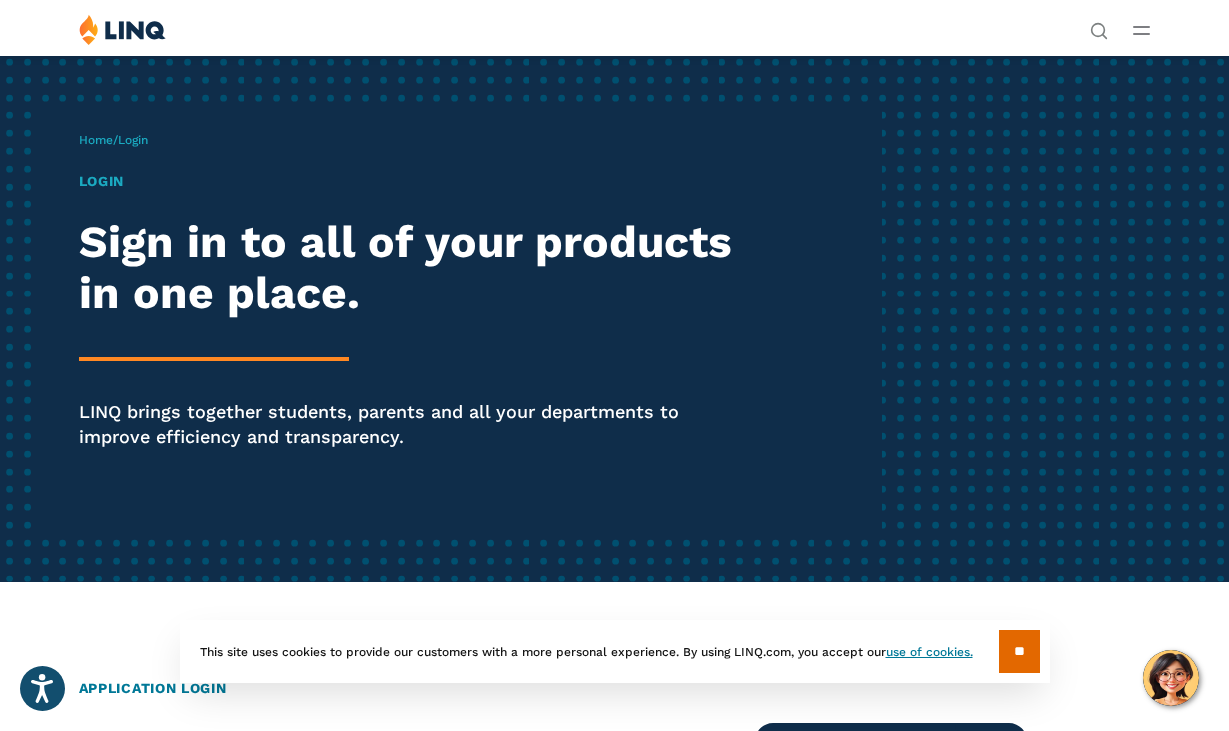 click on "Sign in to all of your products in one place." at bounding box center (416, 268) 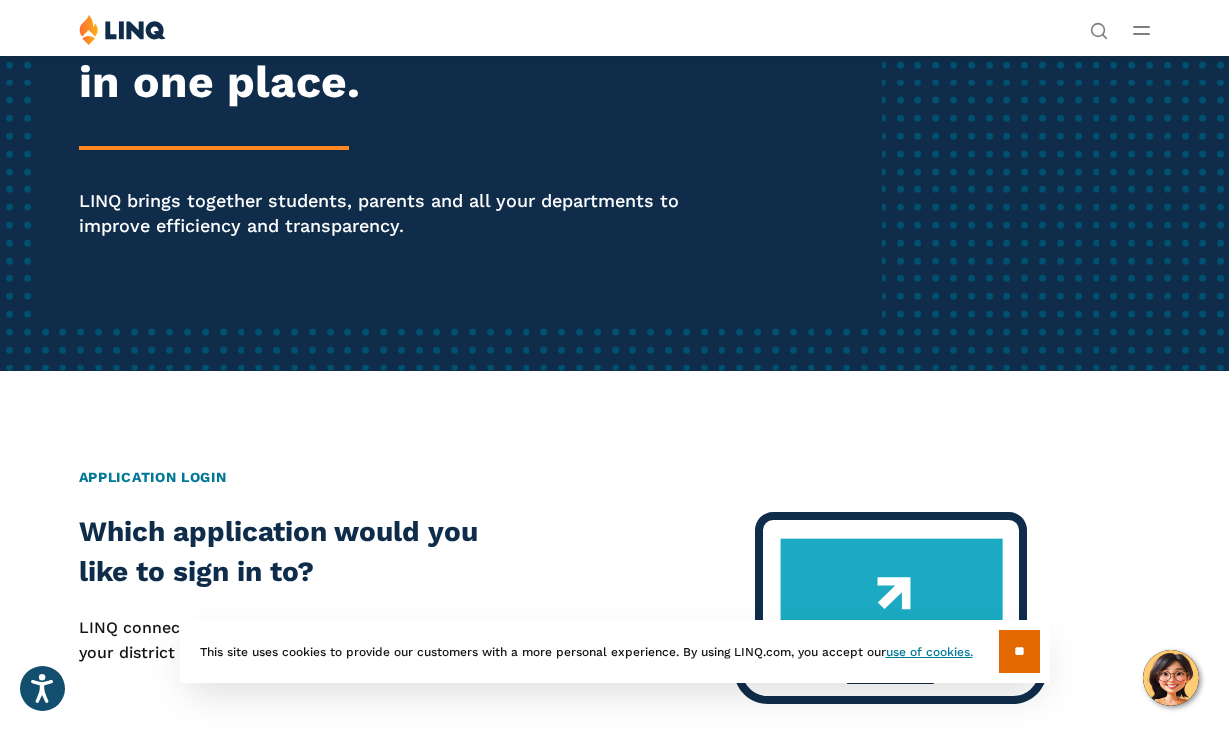 scroll, scrollTop: 0, scrollLeft: 0, axis: both 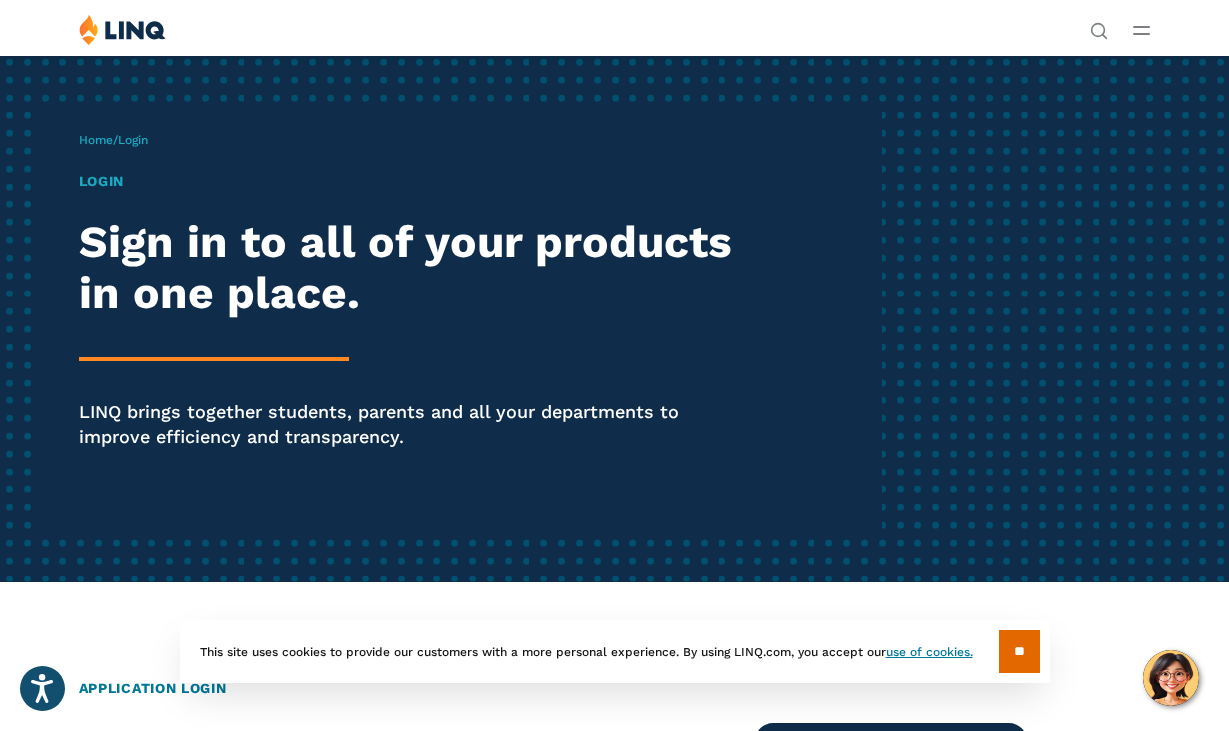 click on "Login" at bounding box center (416, 181) 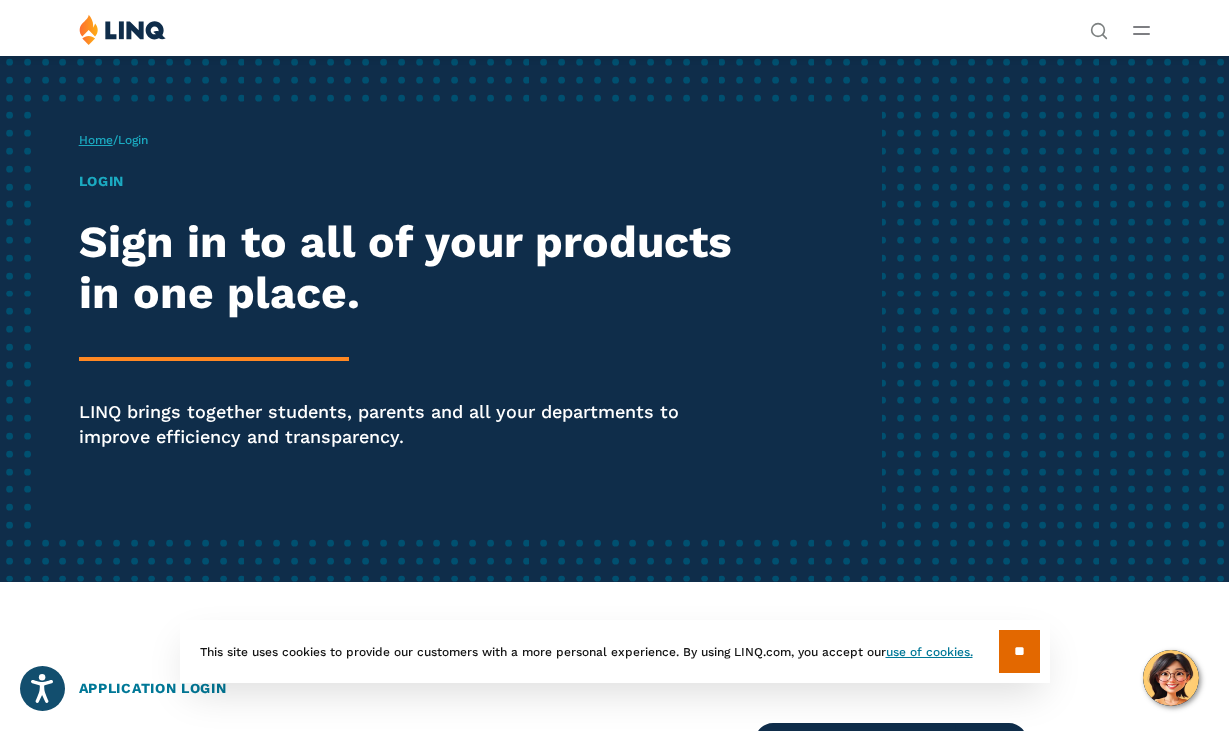 click on "Home" at bounding box center [96, 140] 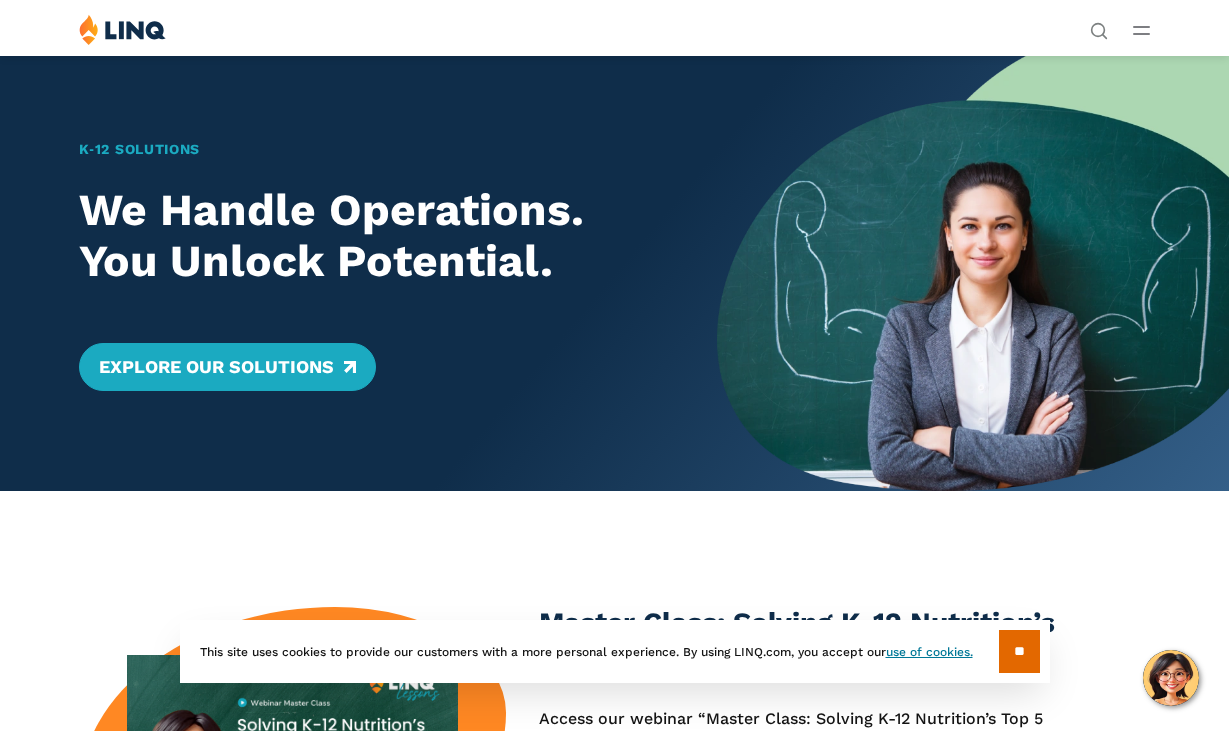 scroll, scrollTop: 0, scrollLeft: 0, axis: both 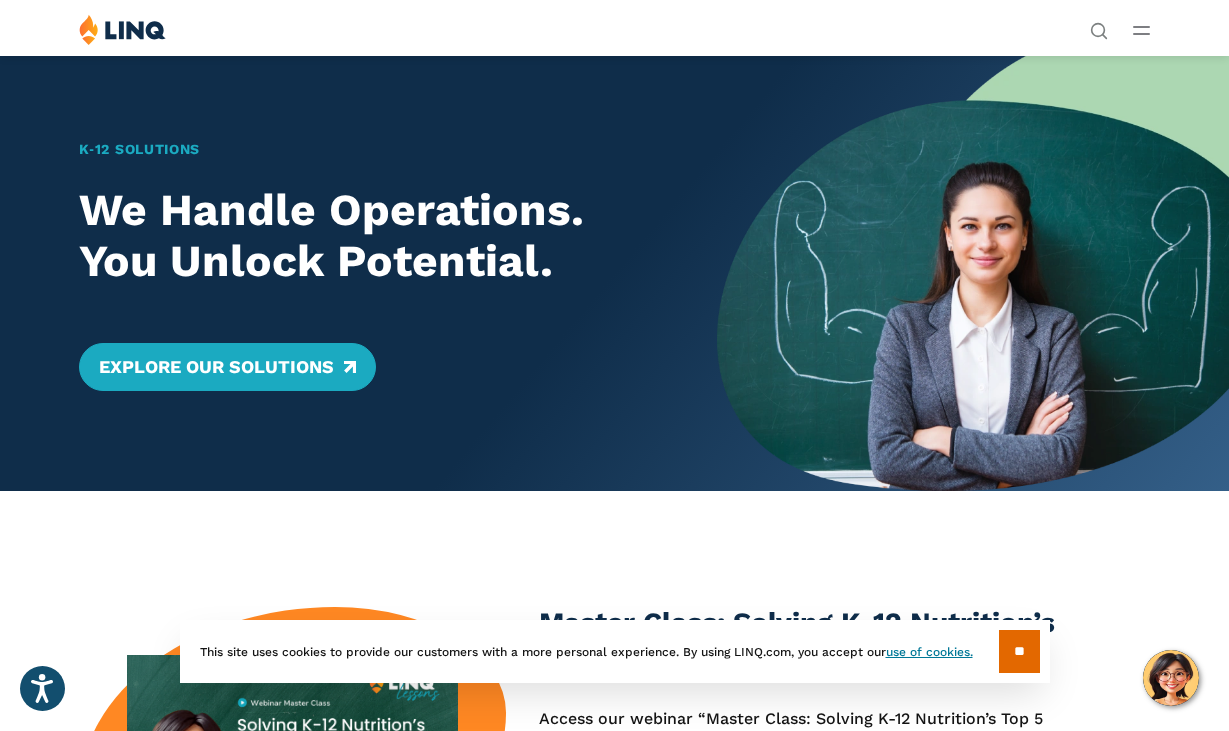 click 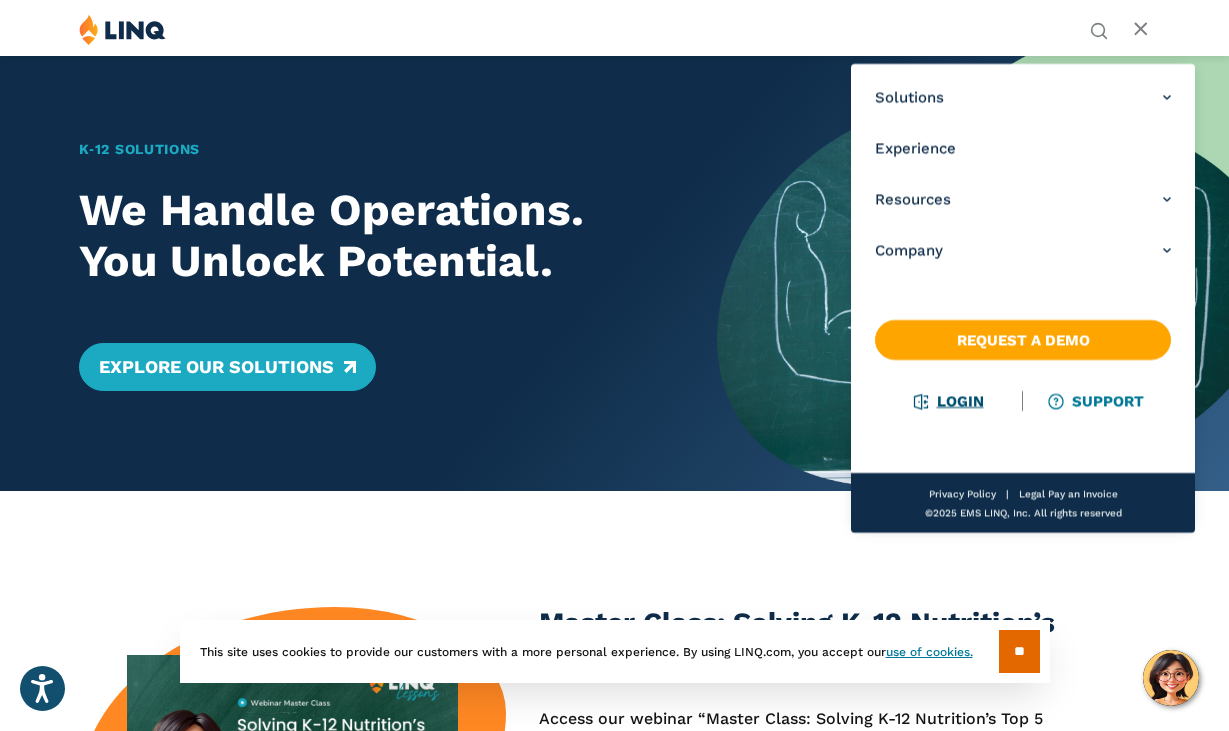 click on "Login" at bounding box center [948, 401] 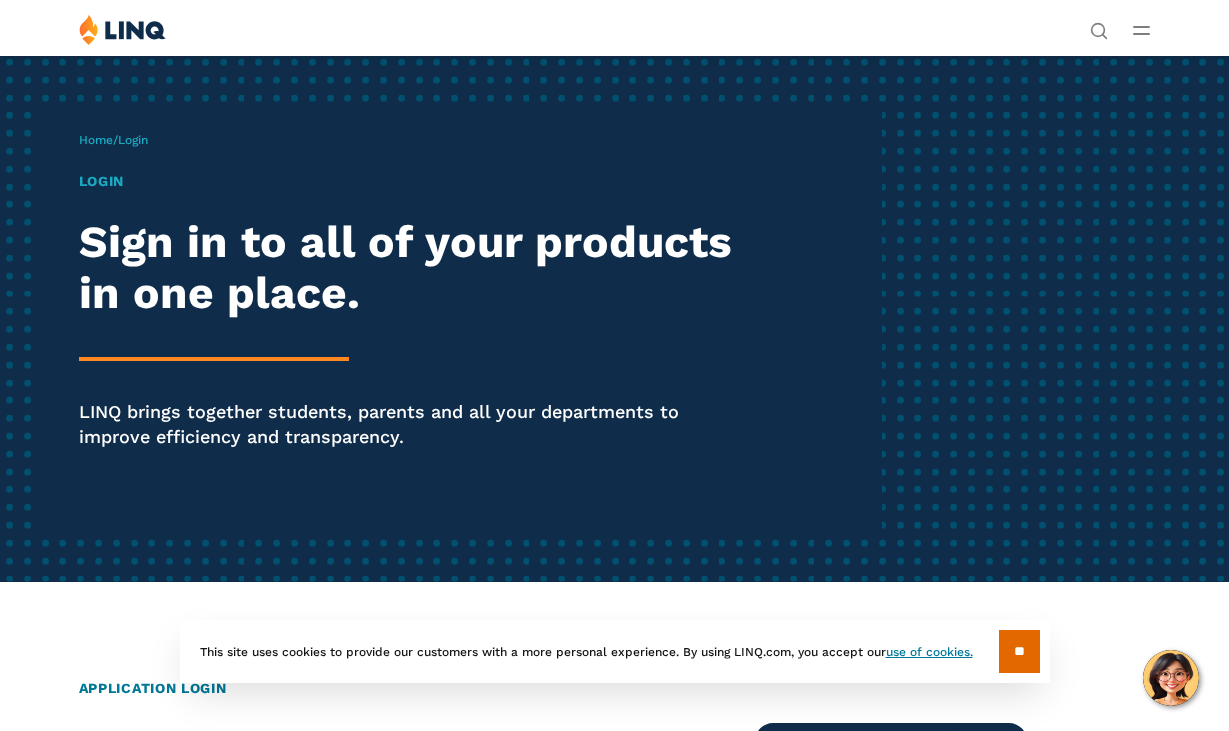 scroll, scrollTop: 0, scrollLeft: 0, axis: both 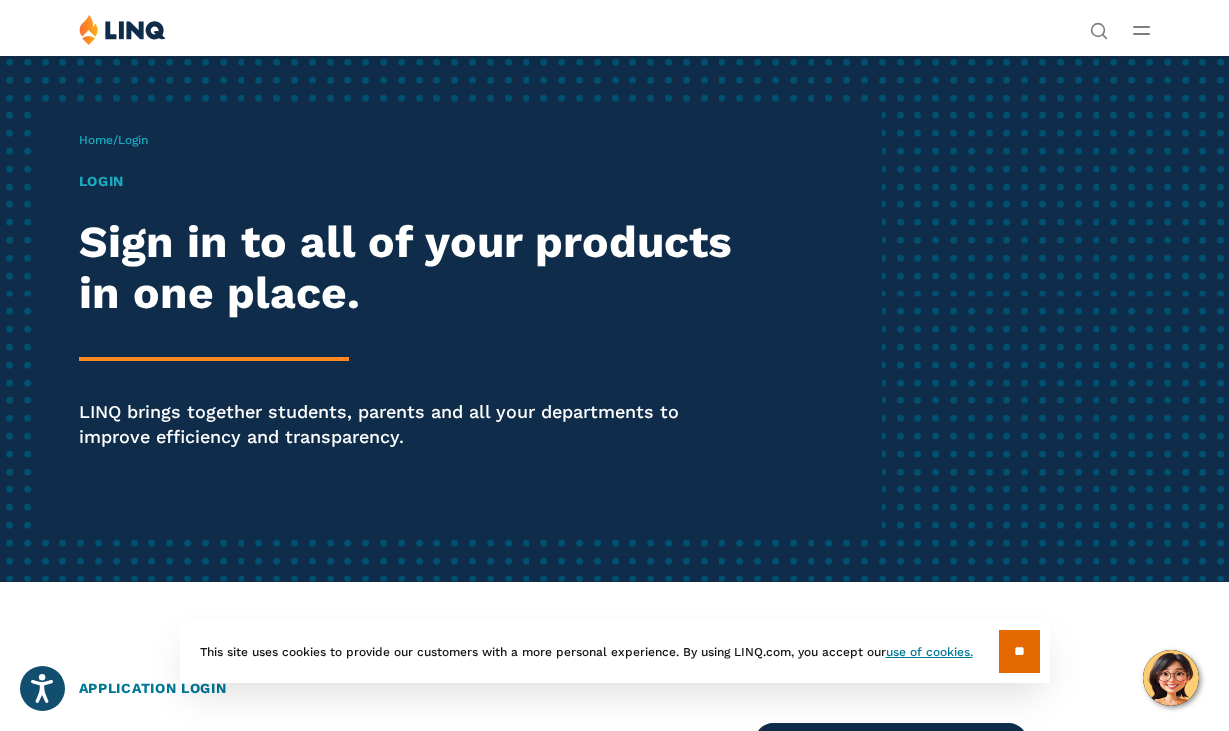 click on "Login" at bounding box center (133, 140) 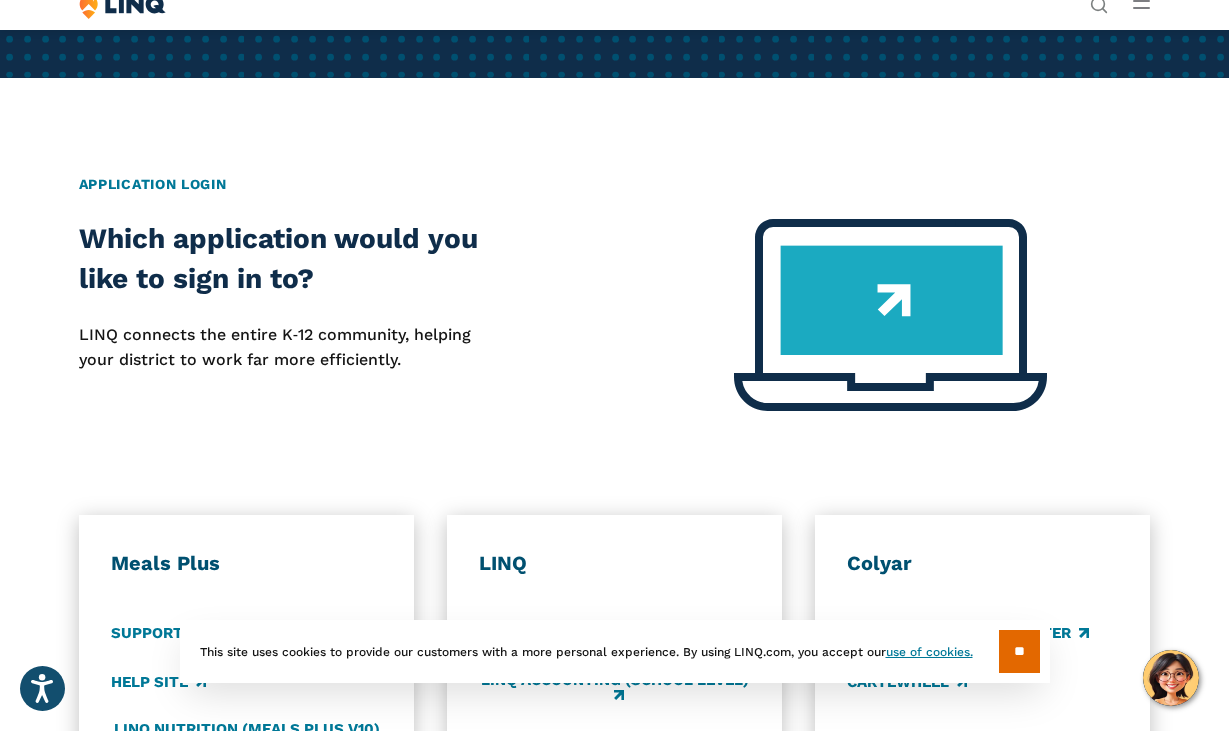 scroll, scrollTop: 510, scrollLeft: 0, axis: vertical 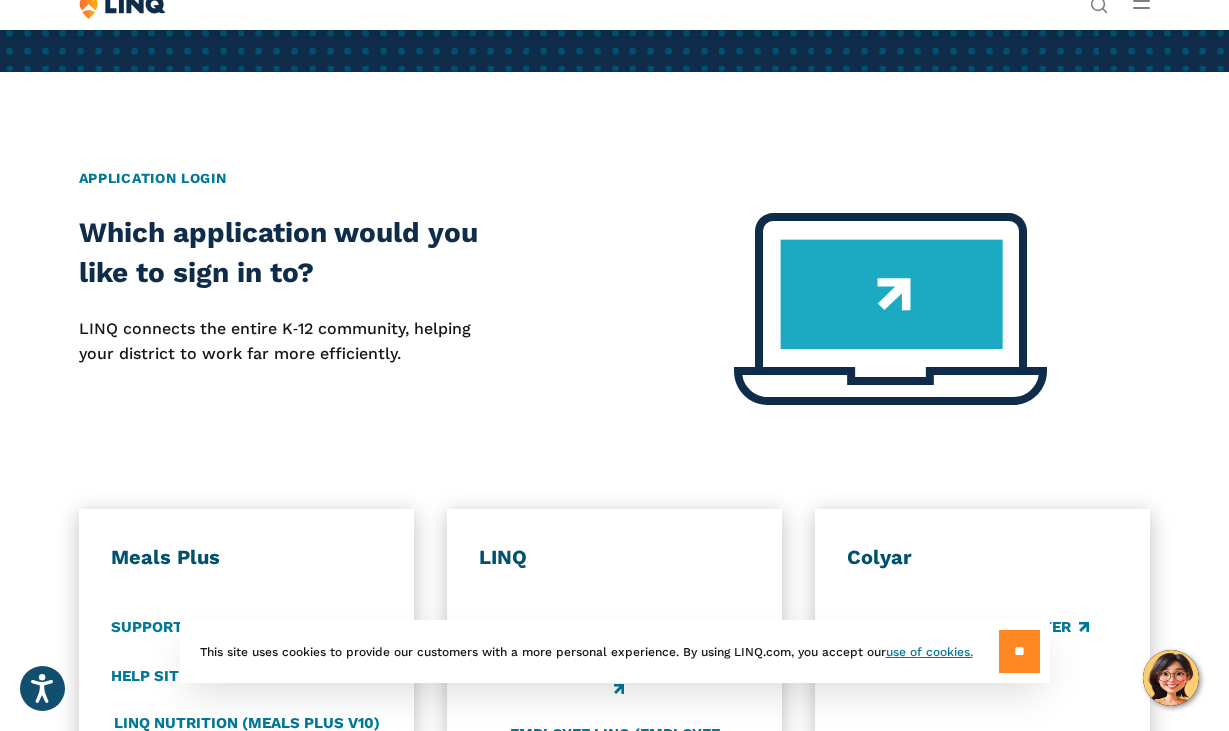 click on "**" at bounding box center (1019, 651) 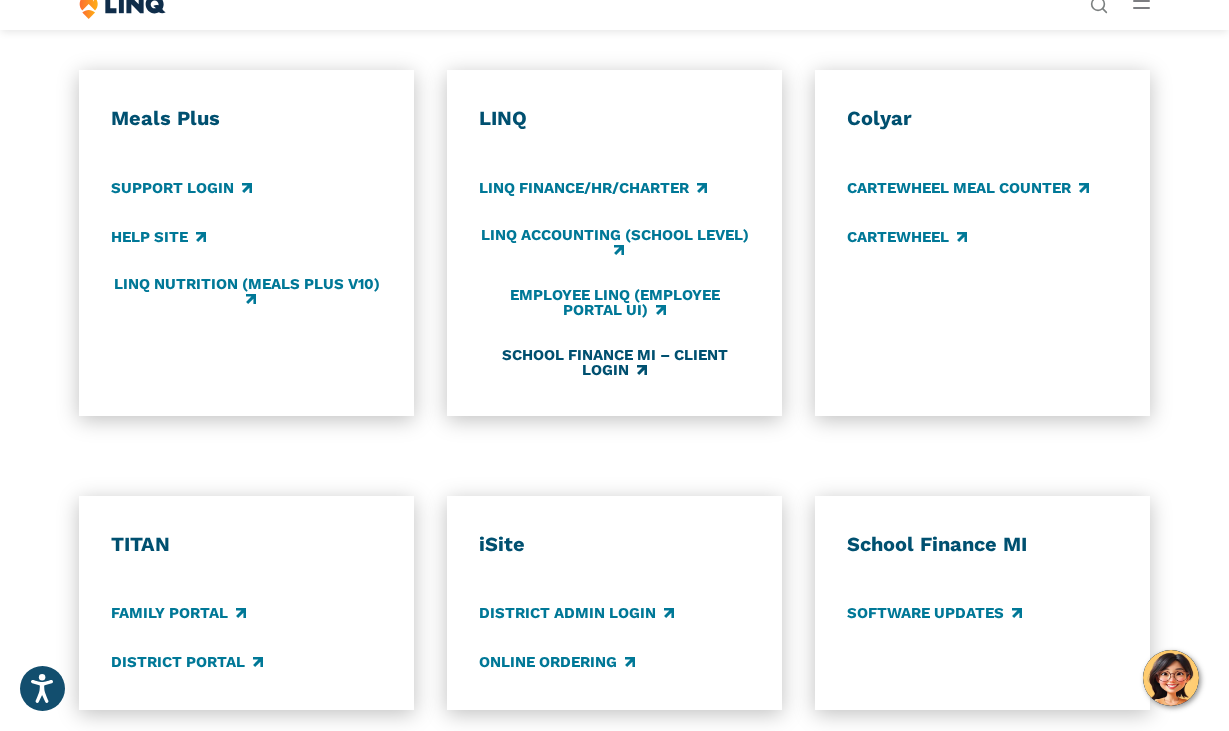 scroll, scrollTop: 956, scrollLeft: 0, axis: vertical 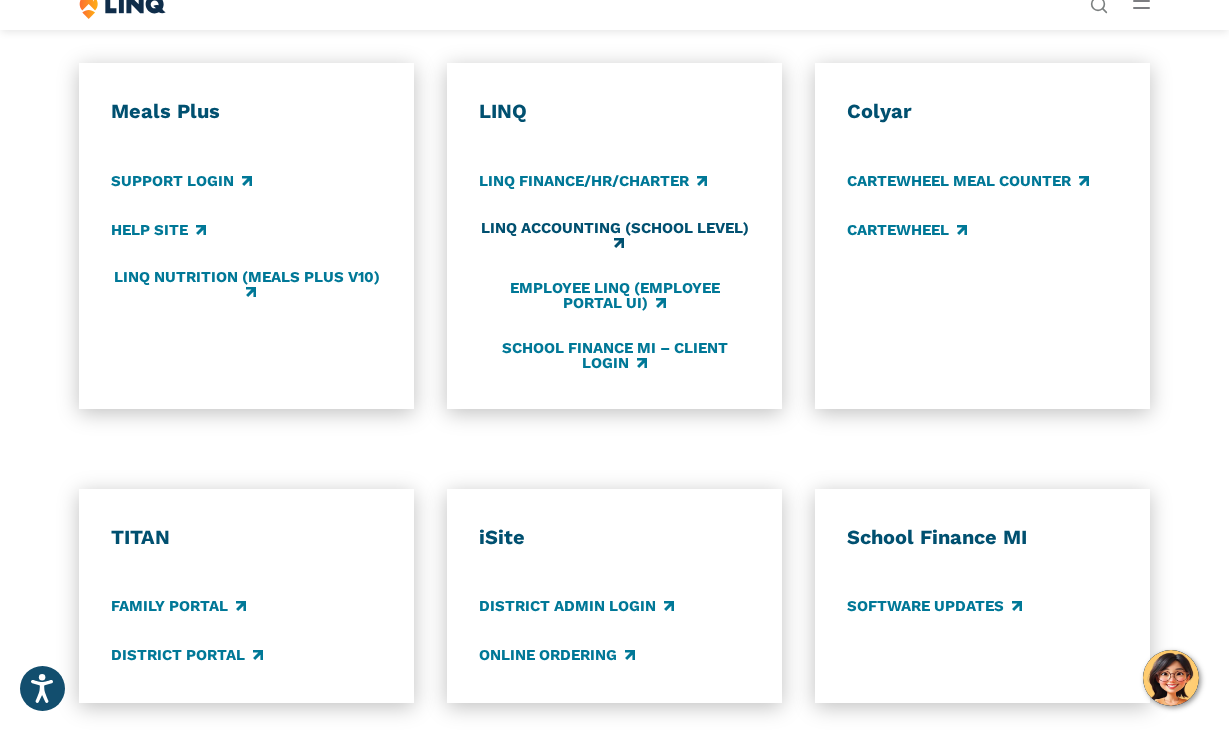 click on "LINQ Accounting (school level)" at bounding box center [614, 235] 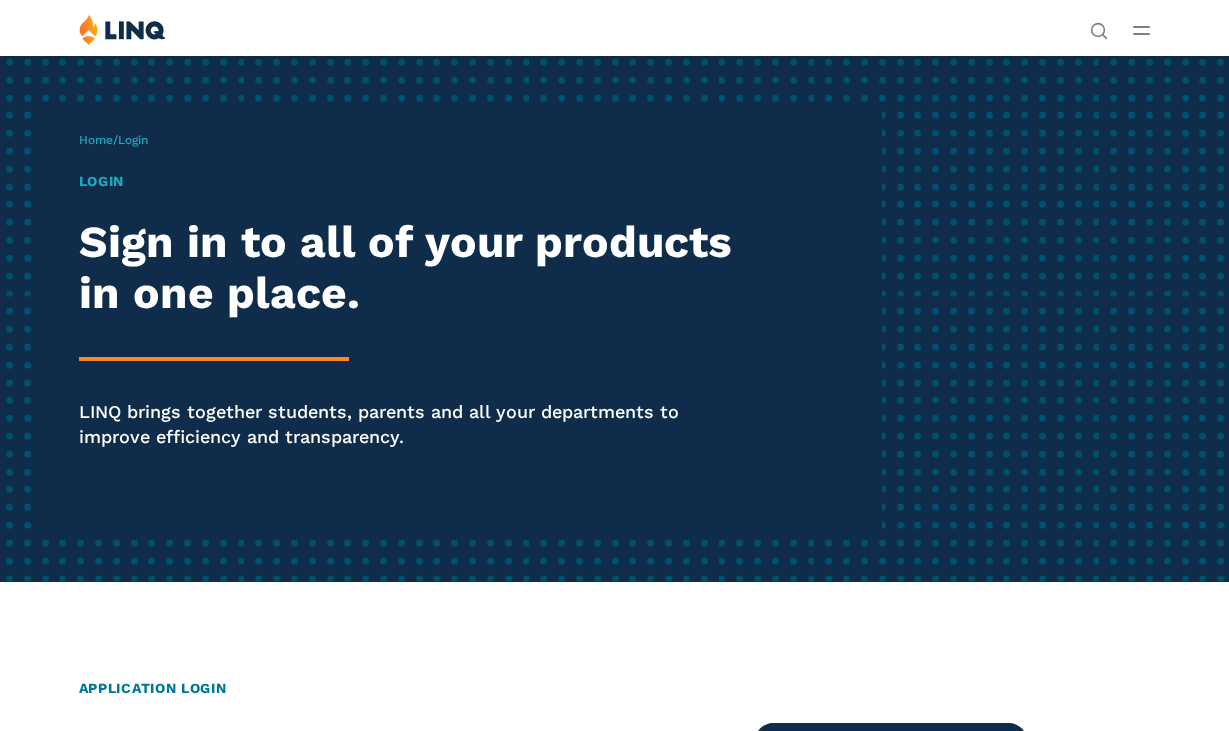 scroll, scrollTop: 0, scrollLeft: 0, axis: both 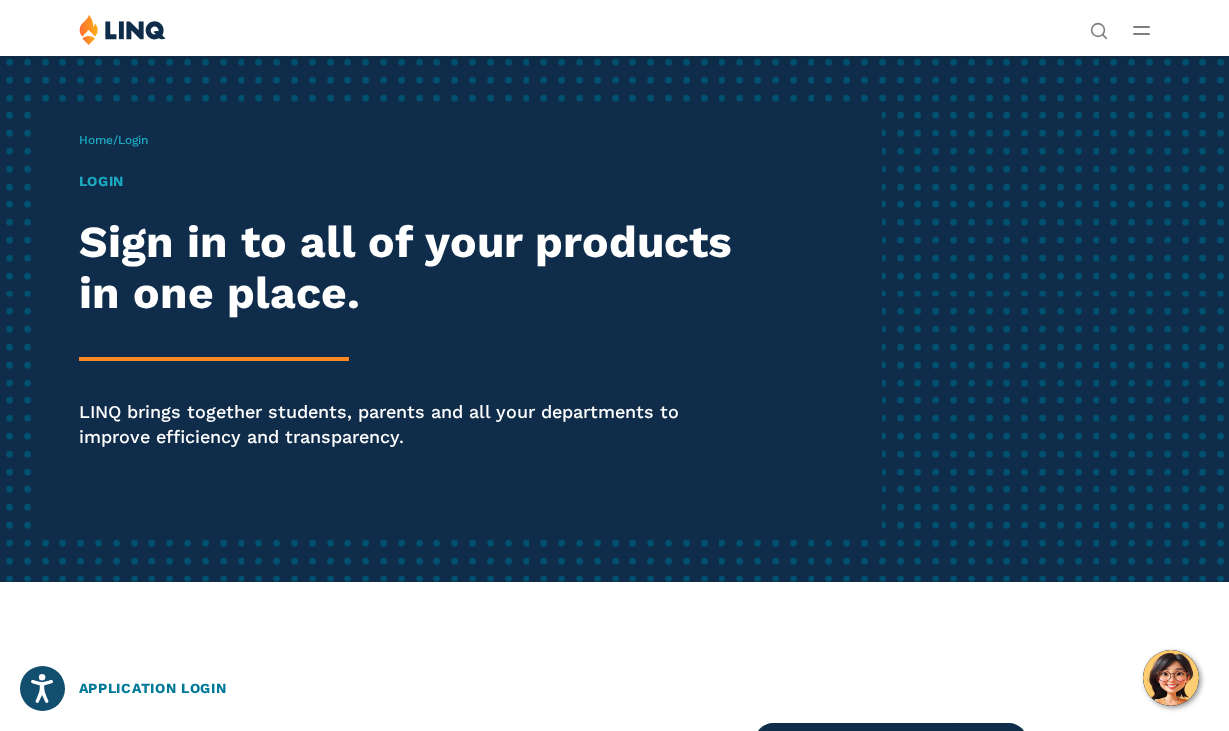 click at bounding box center [122, 29] 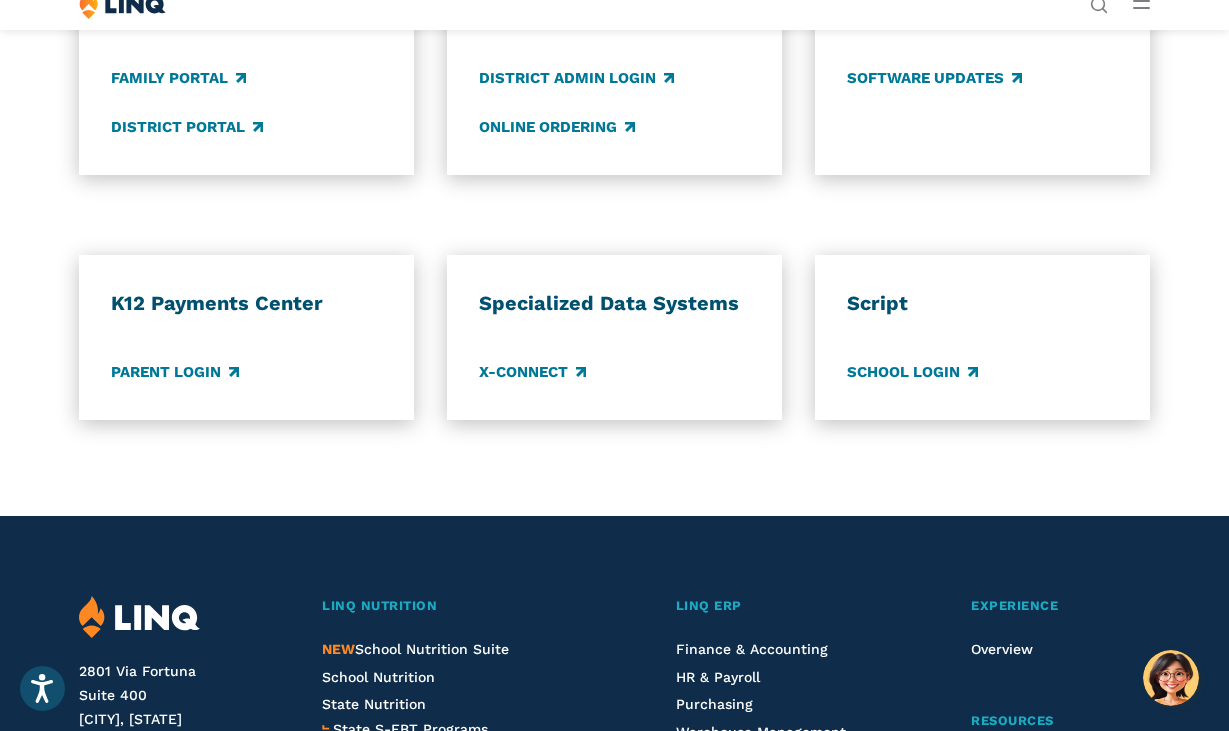 scroll, scrollTop: 1486, scrollLeft: 0, axis: vertical 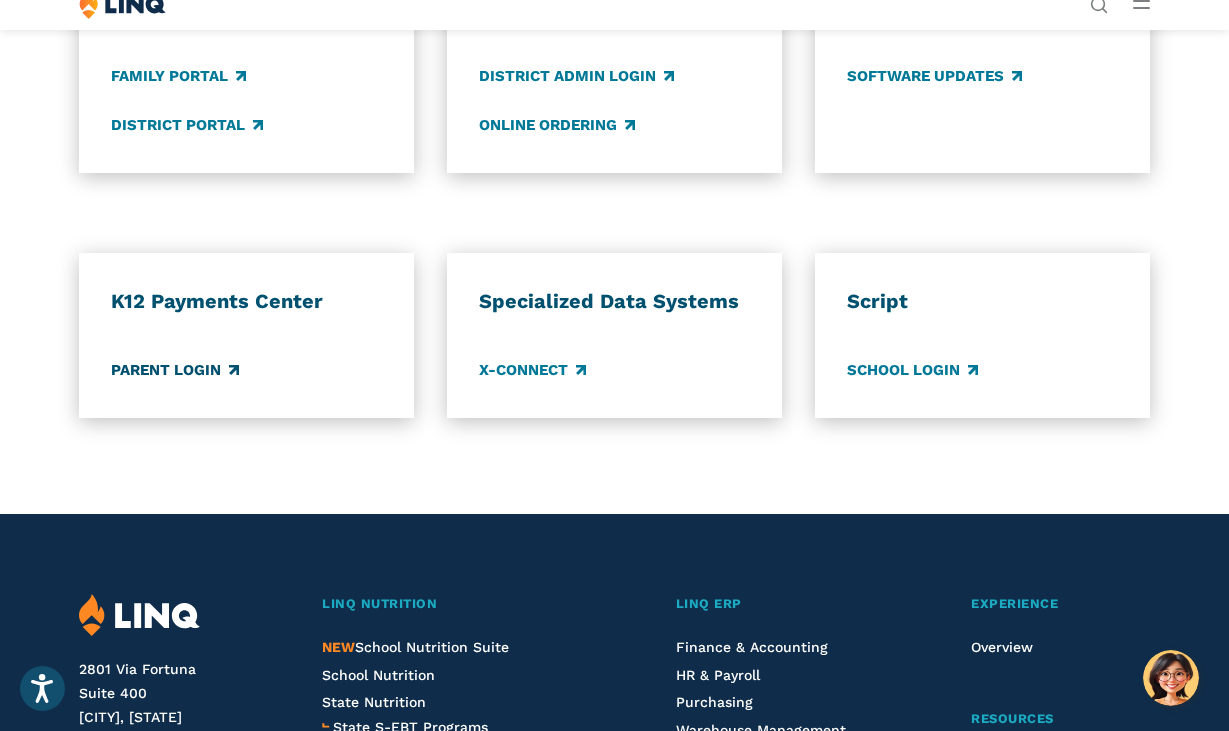 click on "Parent Login" at bounding box center [175, 370] 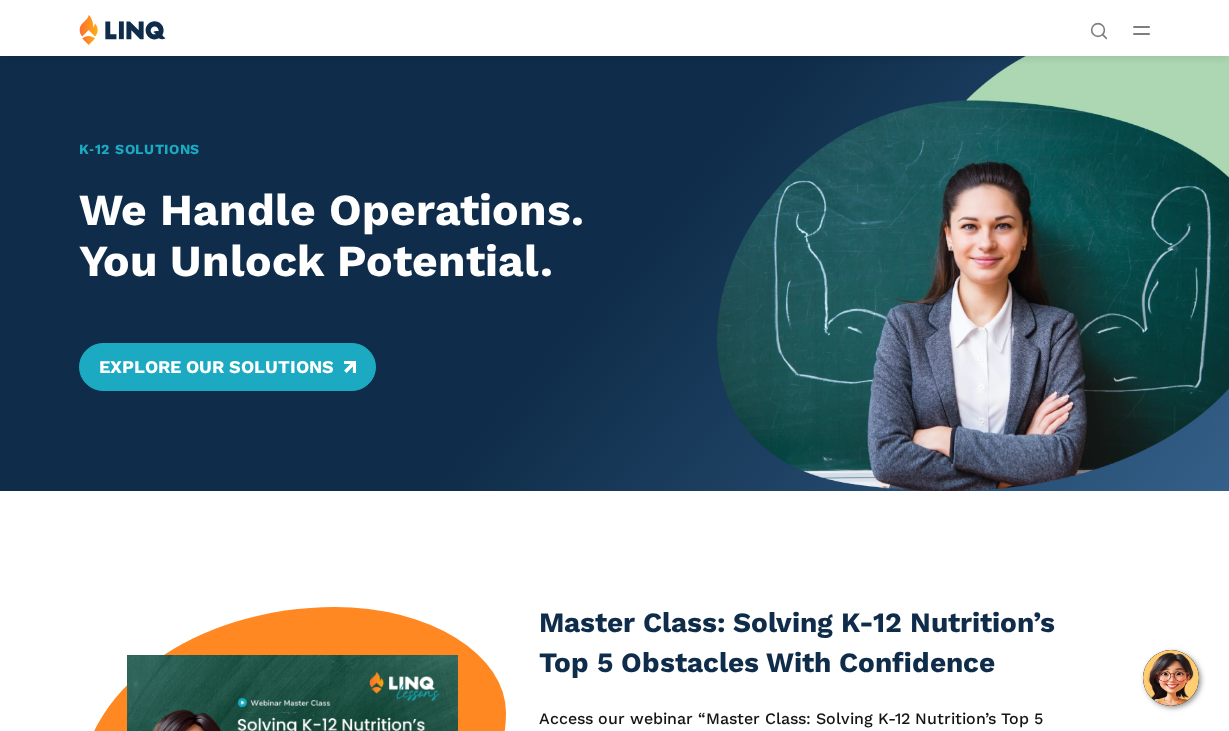 scroll, scrollTop: 0, scrollLeft: 0, axis: both 